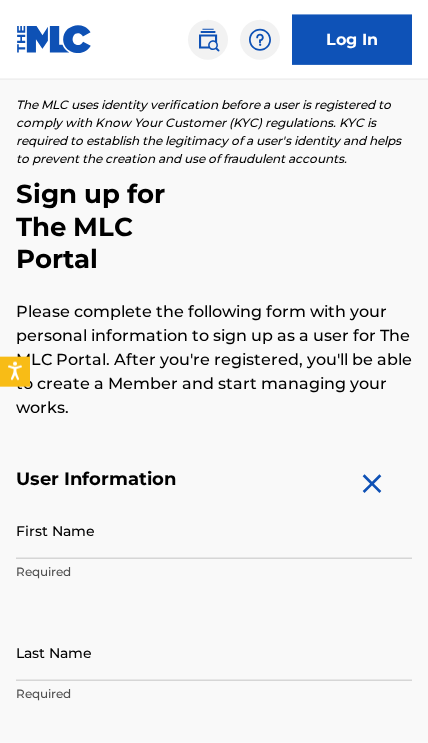 scroll, scrollTop: 0, scrollLeft: 0, axis: both 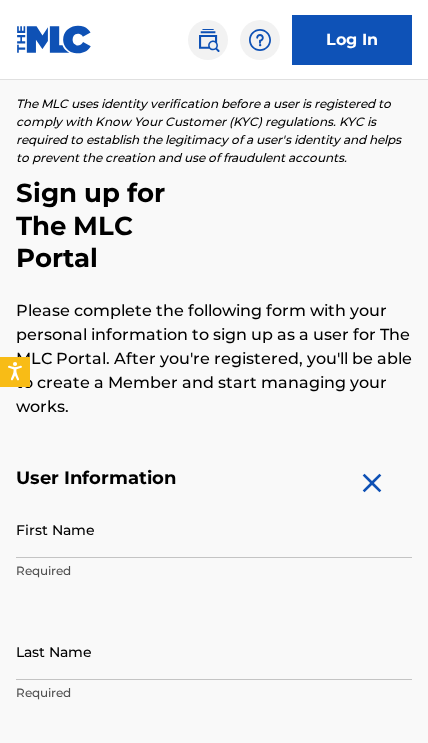 click on "First Name" at bounding box center (214, 529) 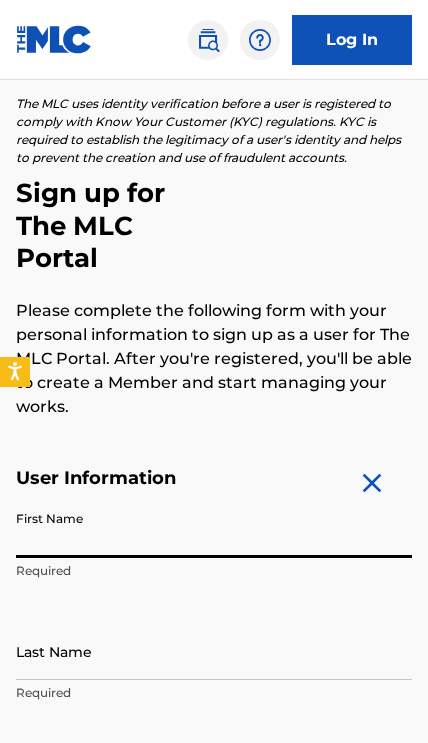 scroll, scrollTop: 72, scrollLeft: 0, axis: vertical 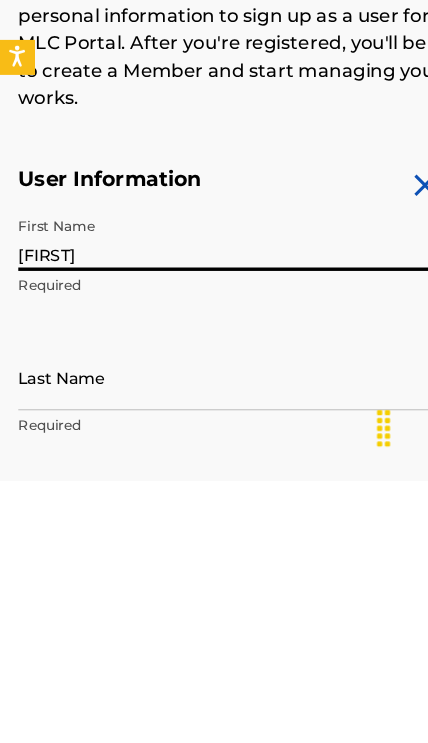 type on "[FIRST]" 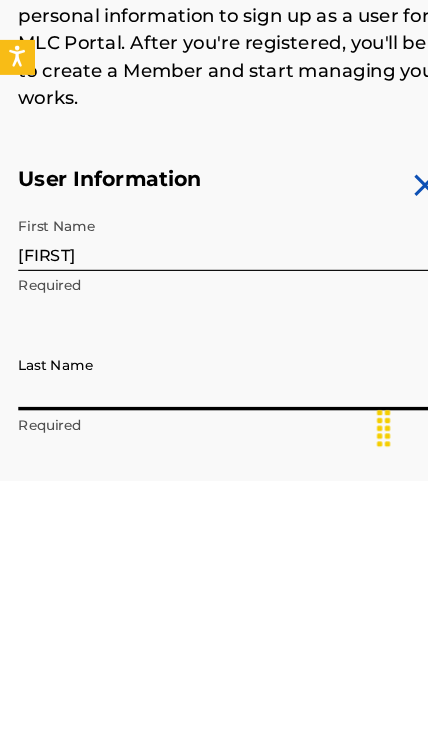 scroll, scrollTop: 175, scrollLeft: 0, axis: vertical 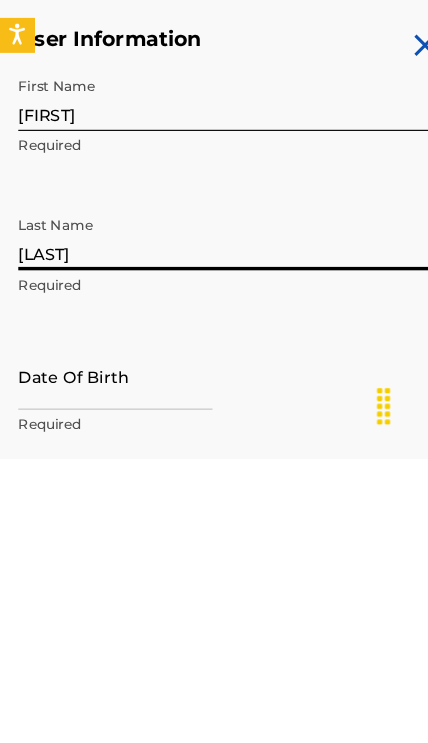 type on "[LAST]" 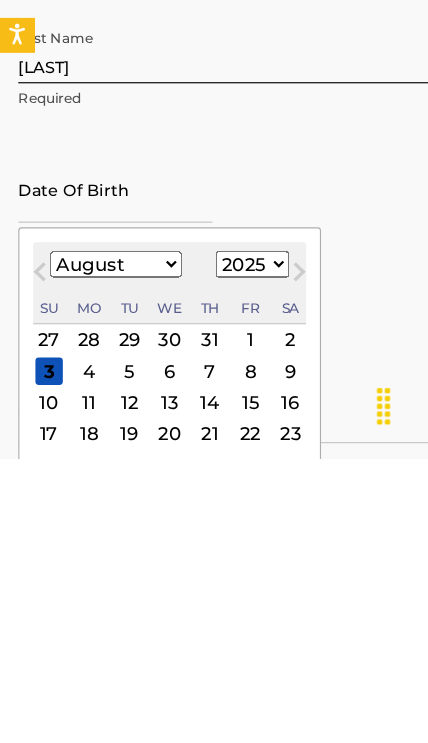 scroll, scrollTop: 360, scrollLeft: 0, axis: vertical 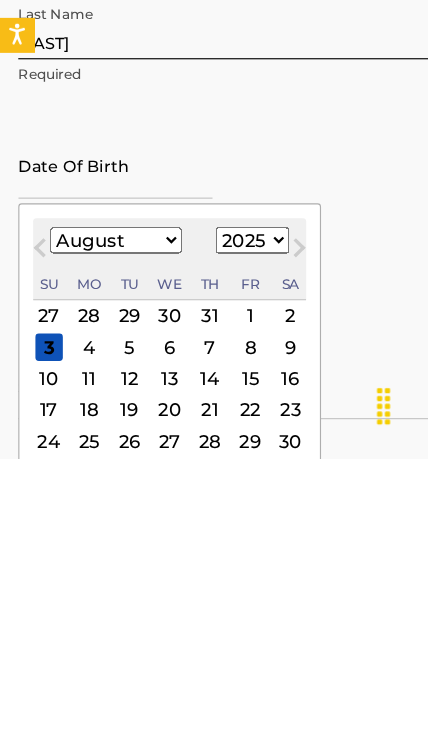 click on "January February March April May June July August September October November December" at bounding box center (101, 551) 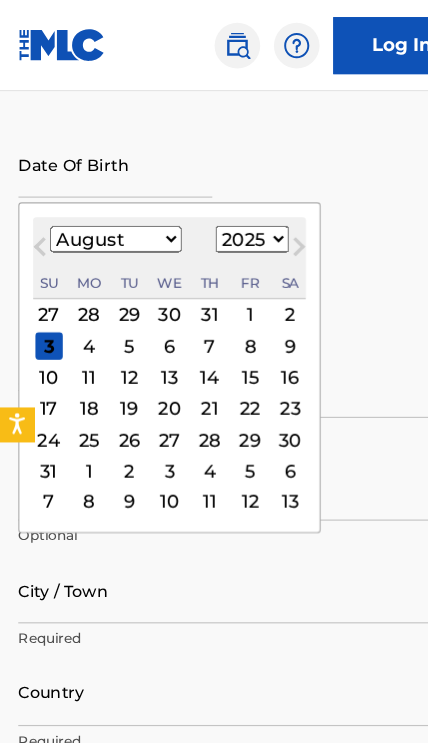 click on "January February March April May June July August September October November December" at bounding box center (101, 209) 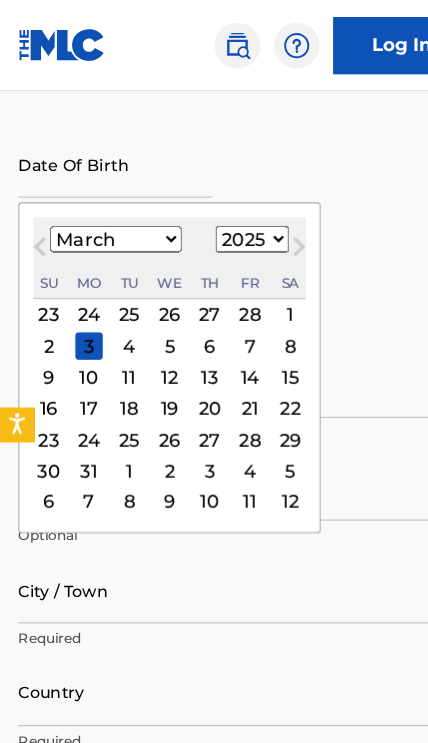 click on "1899 1900 1901 1902 1903 1904 1905 1906 1907 1908 1909 1910 1911 1912 1913 1914 1915 1916 1917 1918 1919 1920 1921 1922 1923 1924 1925 1926 1927 1928 1929 1930 1931 1932 1933 1934 1935 1936 1937 1938 1939 1940 1941 1942 1943 1944 1945 1946 1947 1948 1949 1950 1951 1952 1953 1954 1955 1956 1957 1958 1959 1960 1961 1962 1963 1964 1965 1966 1967 1968 1969 1970 1971 1972 1973 1974 1975 1976 1977 1978 1979 1980 1981 1982 1983 1984 1985 1986 1987 1988 1989 1990 1991 1992 1993 1994 1995 1996 1997 1998 1999 2000 2001 2002 2003 2004 2005 2006 2007 2008 2009 2010 2011 2012 2013 2014 2015 2016 2017 2018 2019 2020 2021 2022 2023 2024 2025 2026 2027 2028 2029 2030 2031 2032 2033 2034 2035 2036 2037 2038 2039 2040 2041 2042 2043 2044 2045 2046 2047 2048 2049 2050 2051 2052 2053 2054 2055 2056 2057 2058 2059 2060 2061 2062 2063 2064 2065 2066 2067 2068 2069 2070 2071 2072 2073 2074 2075 2076 2077 2078 2079 2080 2081 2082 2083 2084 2085 2086 2087 2088 2089 2090 2091 2092 2093 2094 2095 2096 2097 2098 2099 2100" at bounding box center (221, 209) 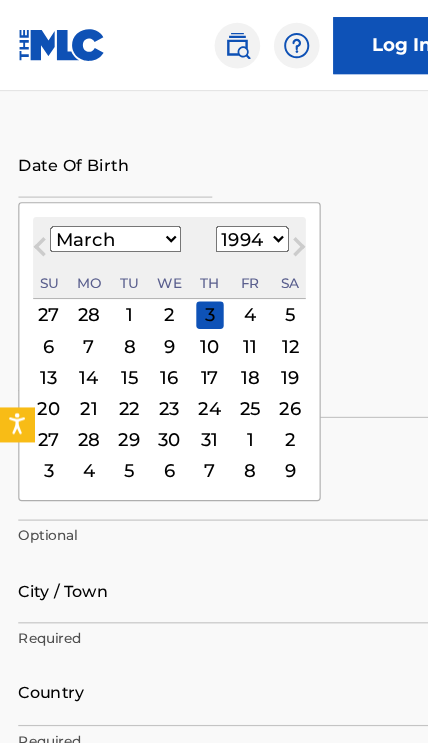 click on "City / Town" at bounding box center [214, 517] 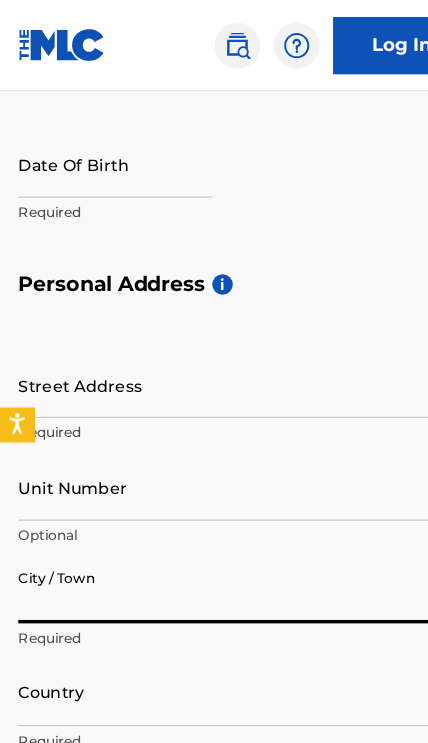 scroll, scrollTop: 701, scrollLeft: 0, axis: vertical 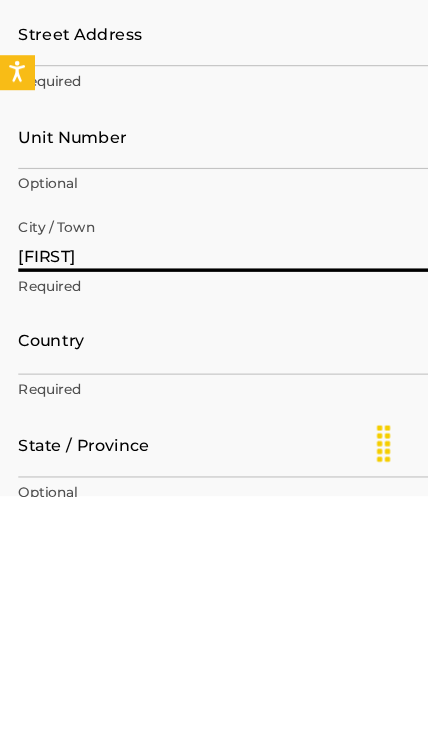 type on "[FIRST]" 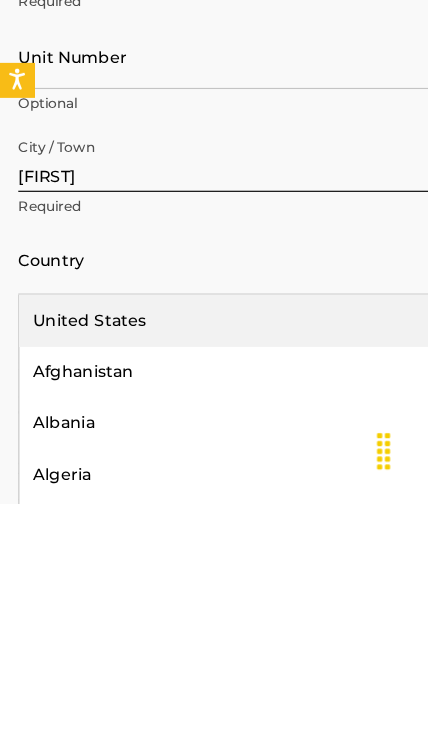 click on "United States" at bounding box center [214, 582] 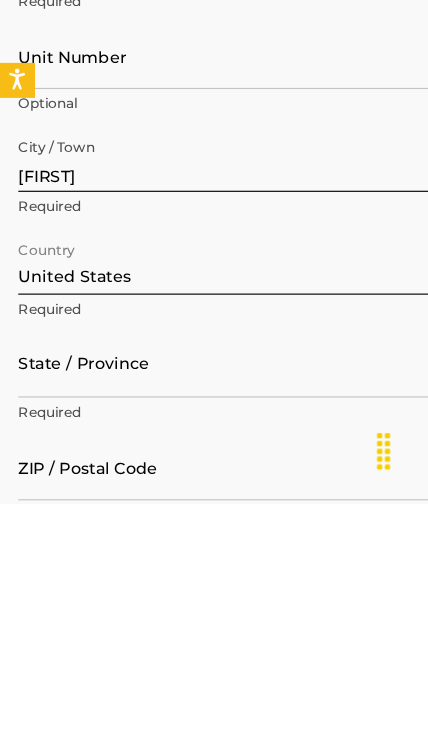 scroll, scrollTop: 1081, scrollLeft: 0, axis: vertical 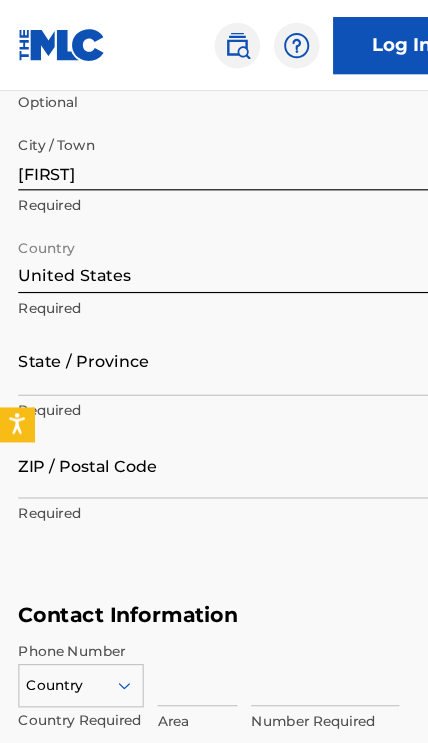 click on "ZIP / Postal Code" at bounding box center (214, 408) 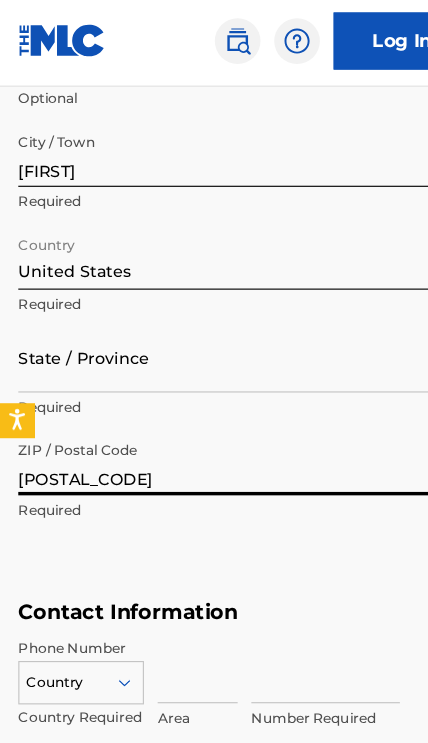 click on "[FIRST]" at bounding box center [214, 139] 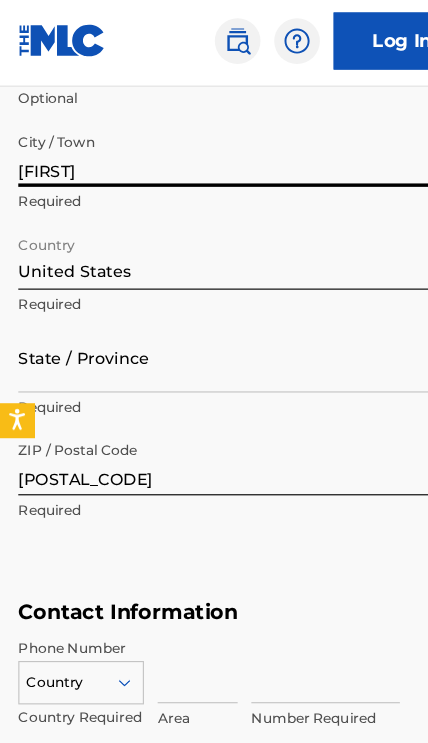 scroll, scrollTop: 1010, scrollLeft: 0, axis: vertical 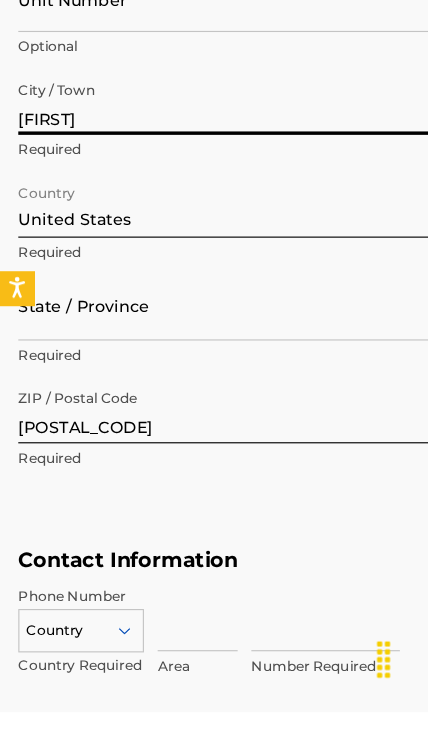 click on "[POSTAL_CODE]" at bounding box center (214, 479) 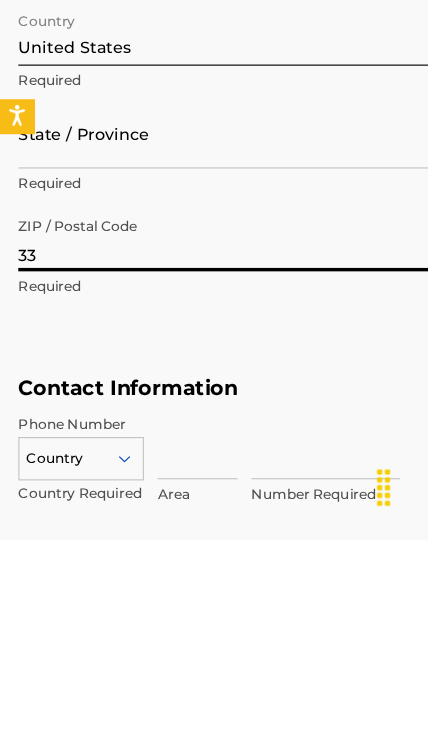 type on "3" 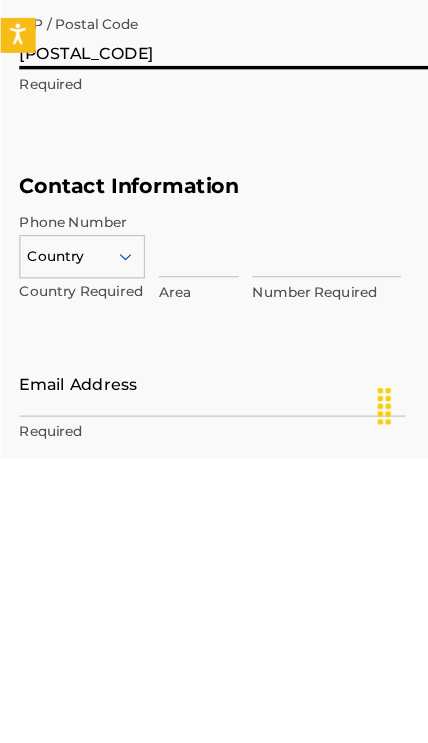 scroll, scrollTop: 1148, scrollLeft: 0, axis: vertical 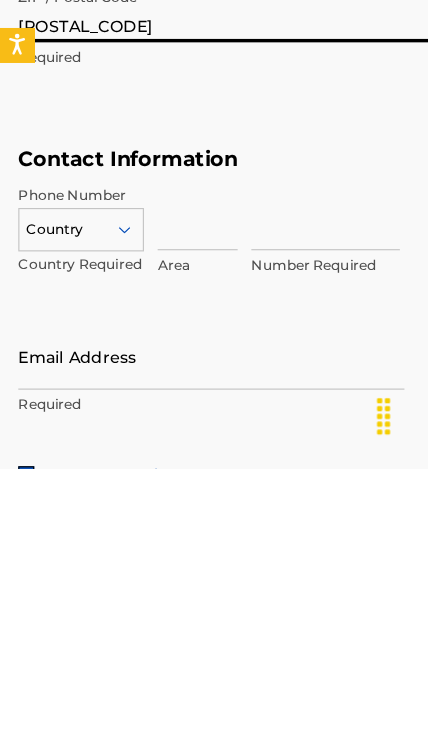 type on "[POSTAL_CODE]" 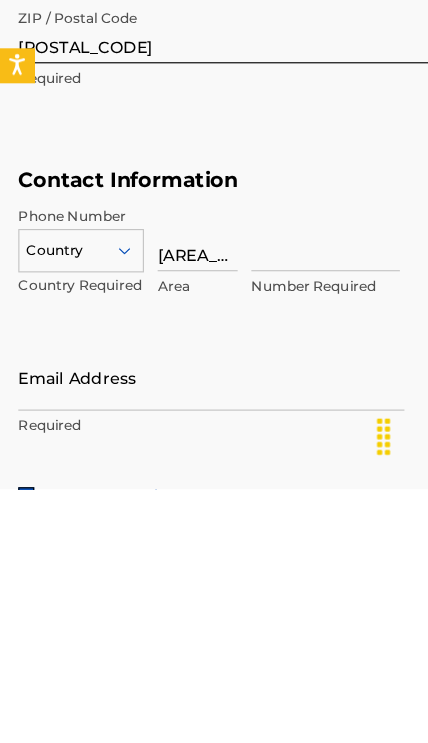 type on "[AREA_CODE]" 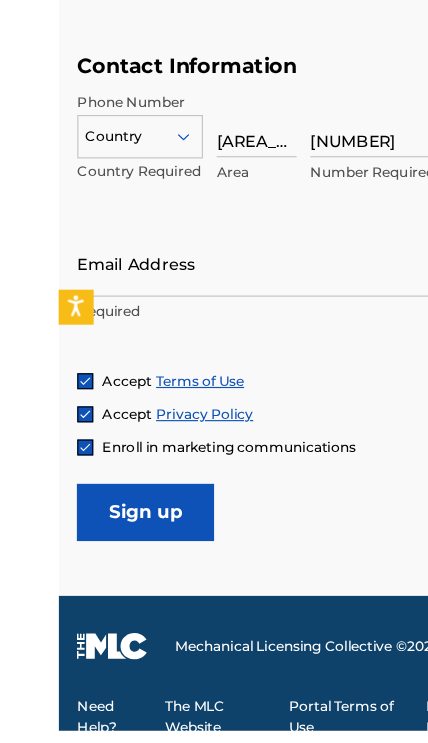 scroll, scrollTop: 1468, scrollLeft: 0, axis: vertical 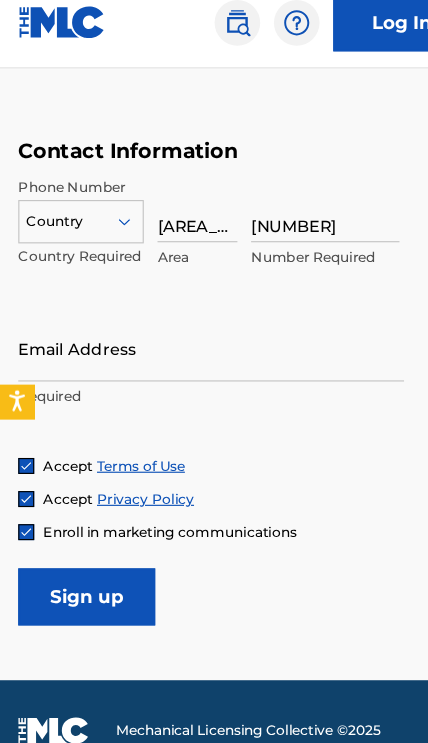 type on "[NUMBER]" 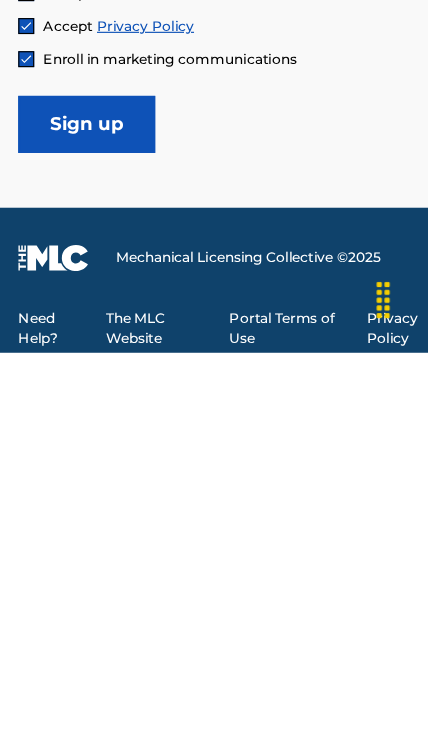 type on "[NUMBER] [STREET] [STREET_SUFFIX]" 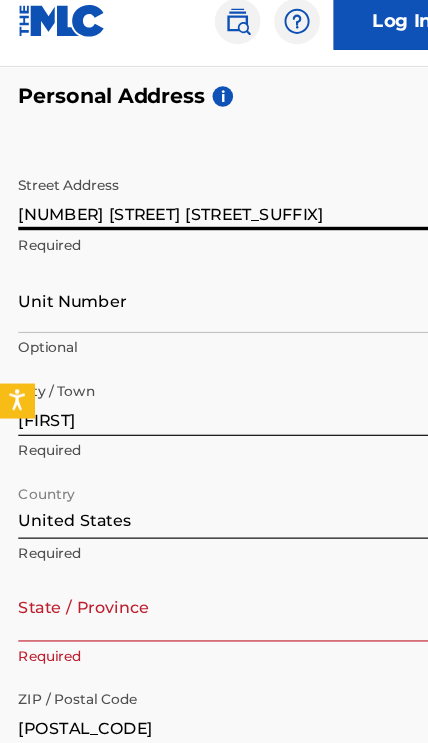 click on "[NUMBER] [STREET] [STREET_SUFFIX]" at bounding box center (214, 194) 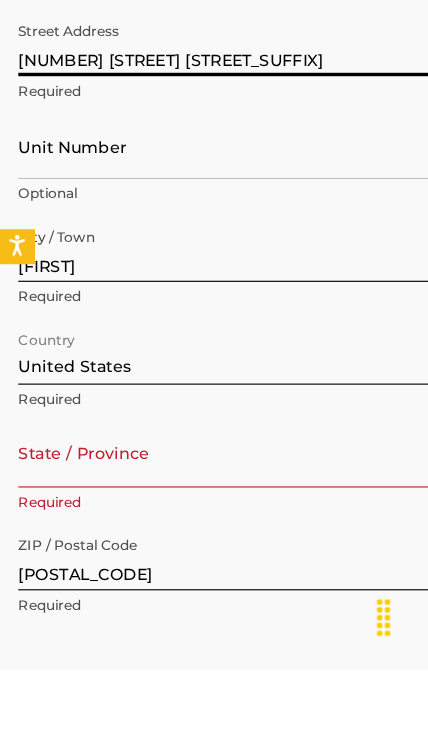 type on "[NUMBER] [STREET] [STREET_SUFFIX]" 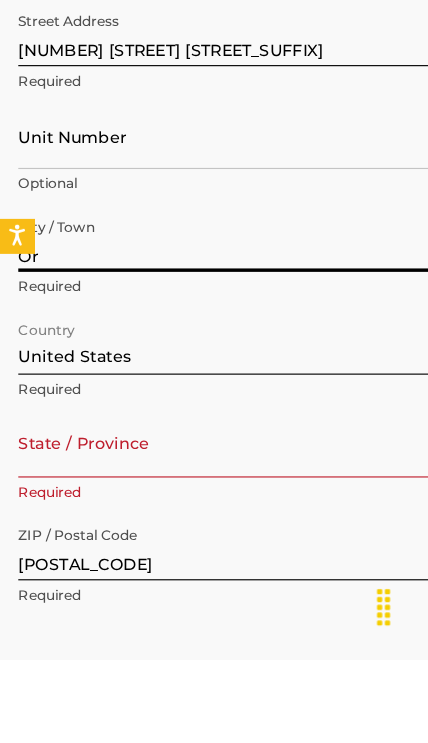 type on "O" 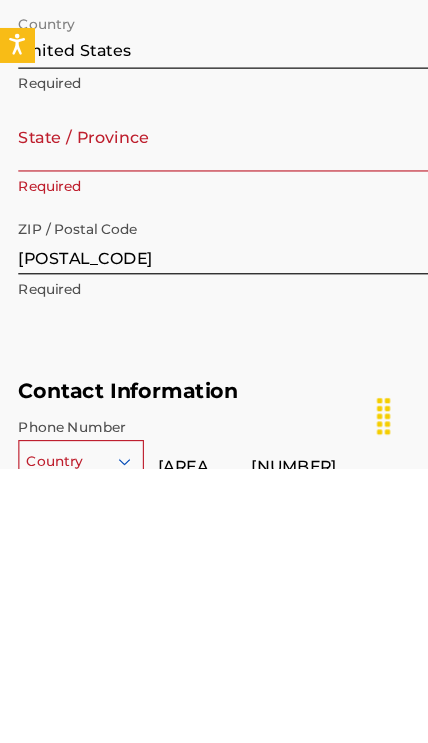 type on "Gibsonton" 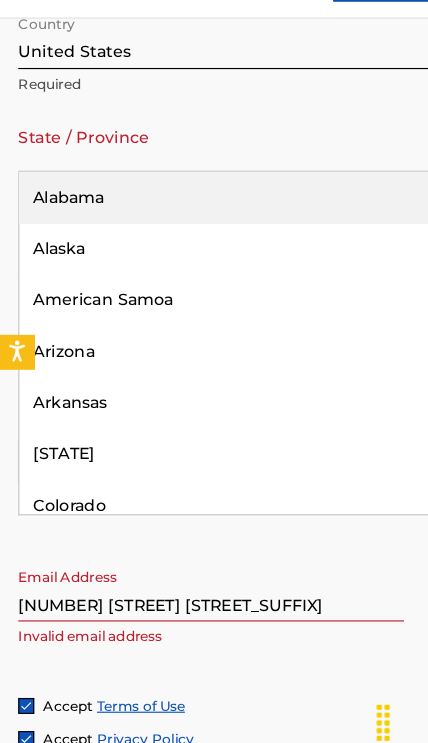 scroll, scrollTop: 1171, scrollLeft: 0, axis: vertical 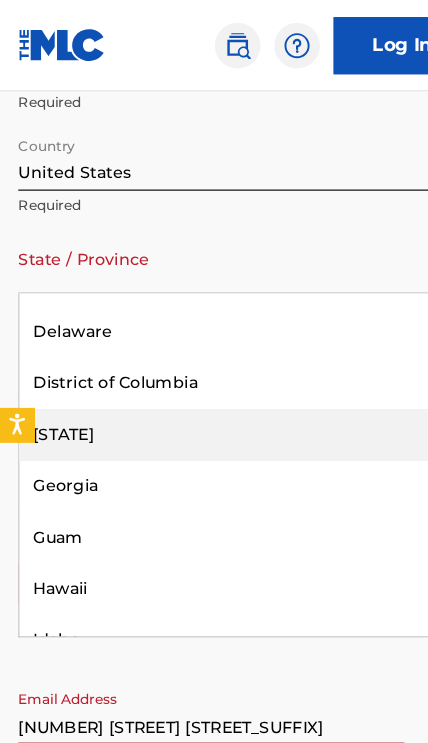 click on "[STATE]" at bounding box center [214, 380] 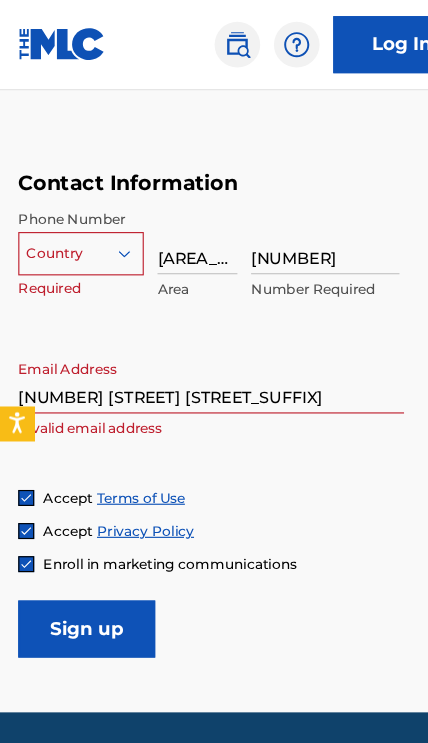 scroll, scrollTop: 1459, scrollLeft: 0, axis: vertical 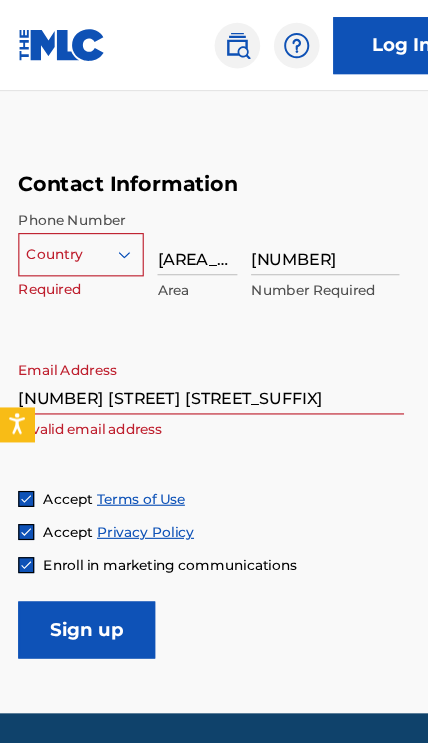 click on "[NUMBER] [STREET] [STREET_SUFFIX]" at bounding box center [185, 334] 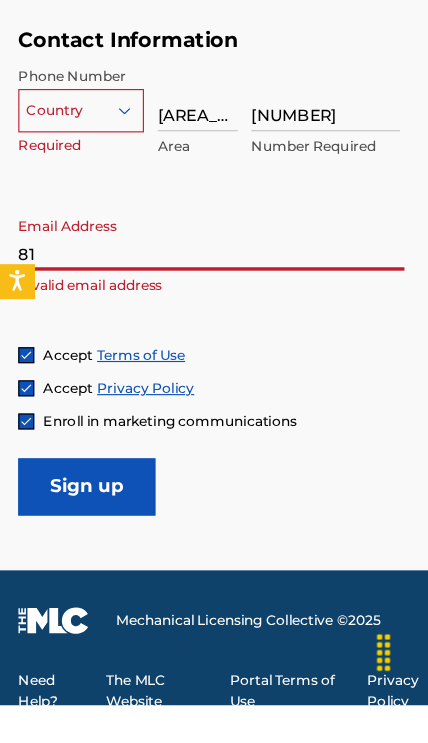 type on "8" 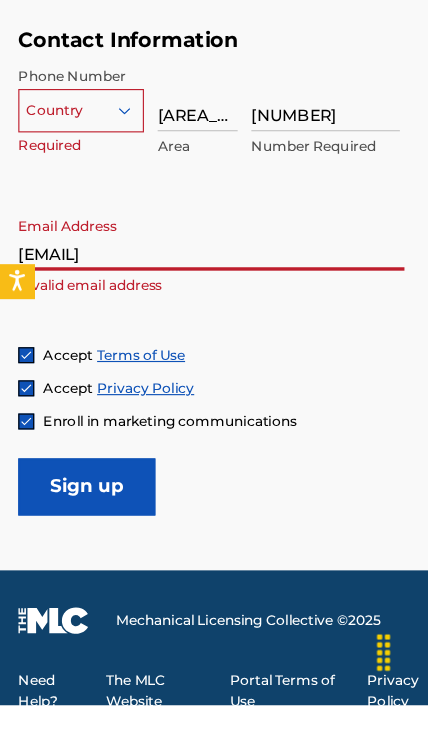 click on "[EMAIL]" at bounding box center (185, 334) 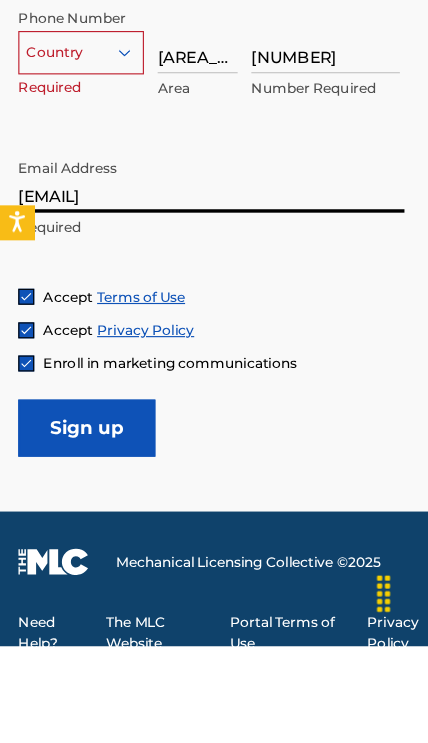 scroll, scrollTop: 1468, scrollLeft: 0, axis: vertical 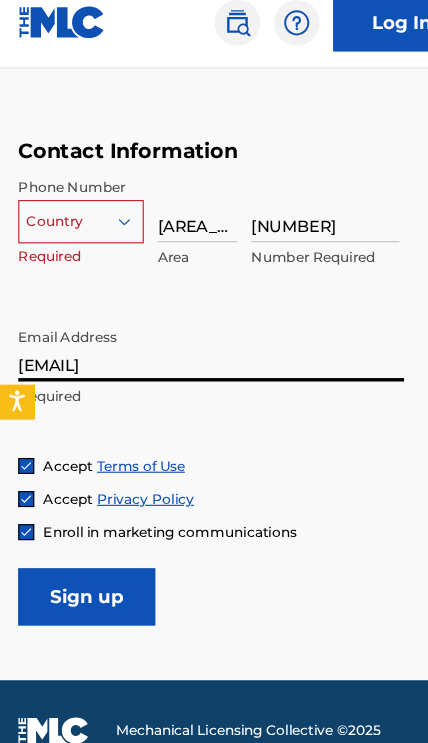 type on "[EMAIL]" 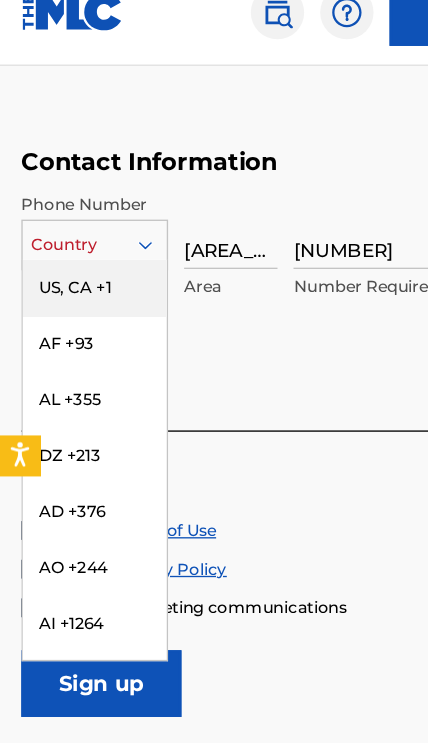 scroll, scrollTop: 0, scrollLeft: 0, axis: both 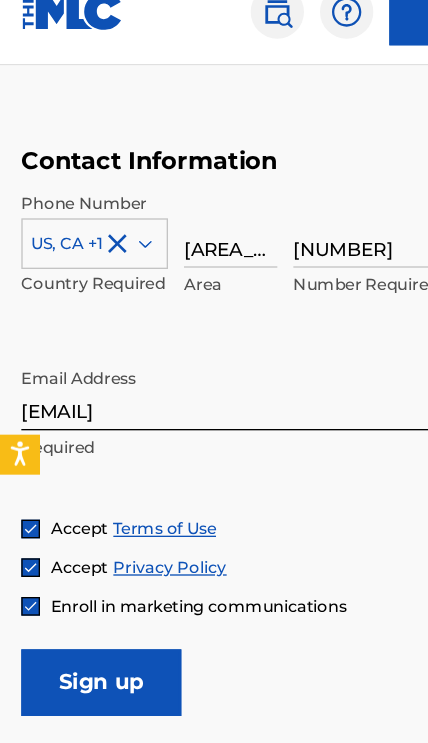 click on "Sign up" at bounding box center (76, 543) 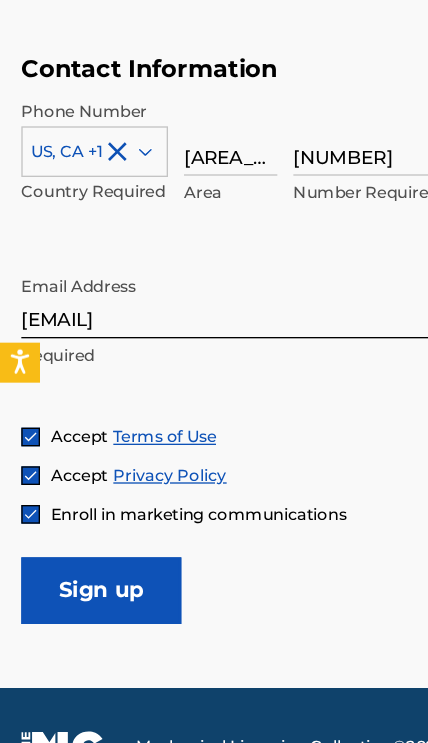 click on "Sign up" at bounding box center [76, 543] 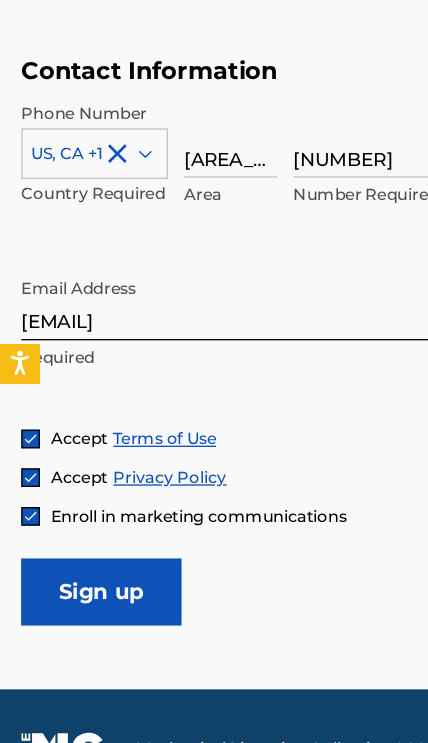 click on "Sign up" at bounding box center [76, 543] 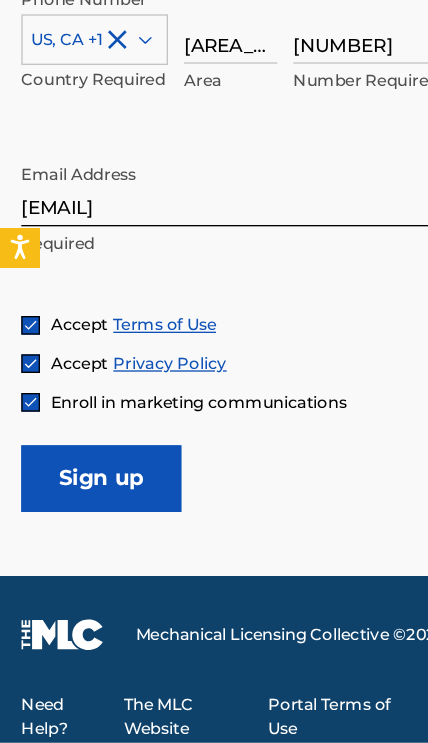 scroll, scrollTop: 1465, scrollLeft: 0, axis: vertical 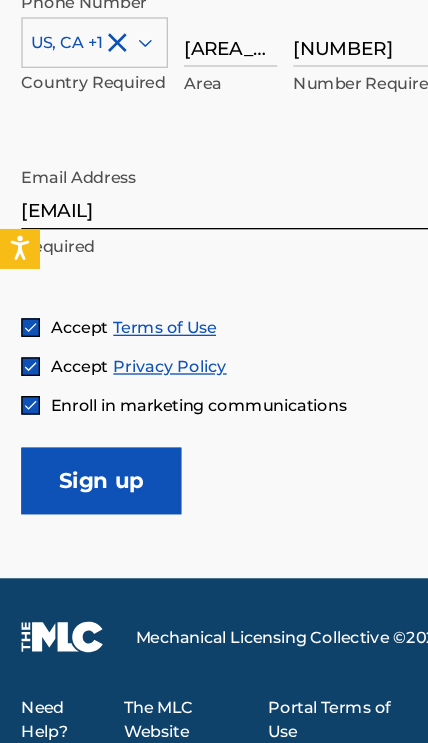 click at bounding box center [23, 431] 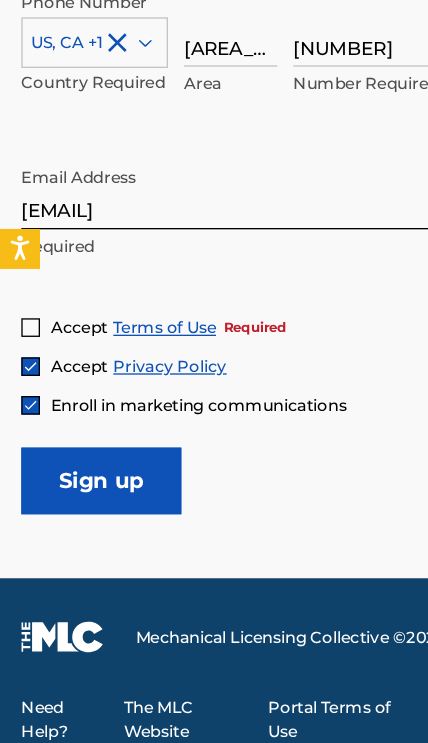 click at bounding box center (23, 431) 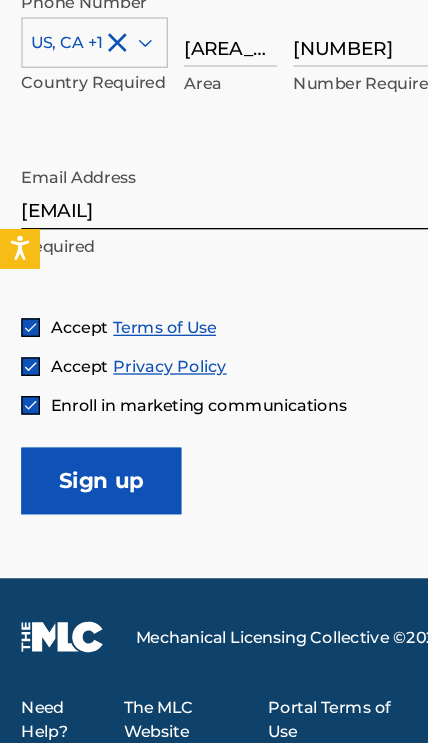 click on "Sign up" at bounding box center [76, 546] 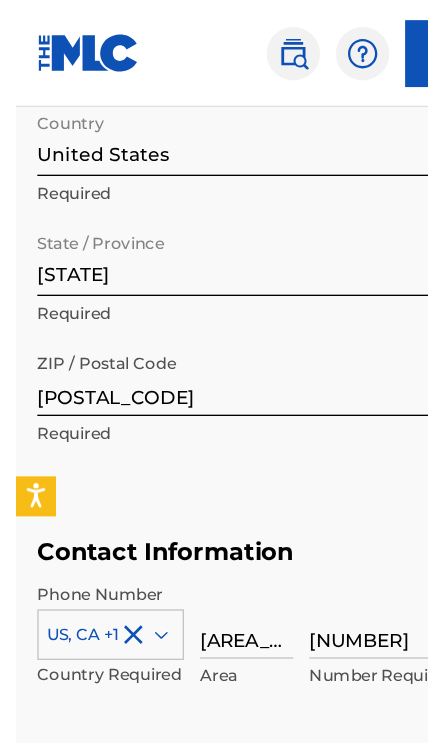 scroll, scrollTop: 1203, scrollLeft: 0, axis: vertical 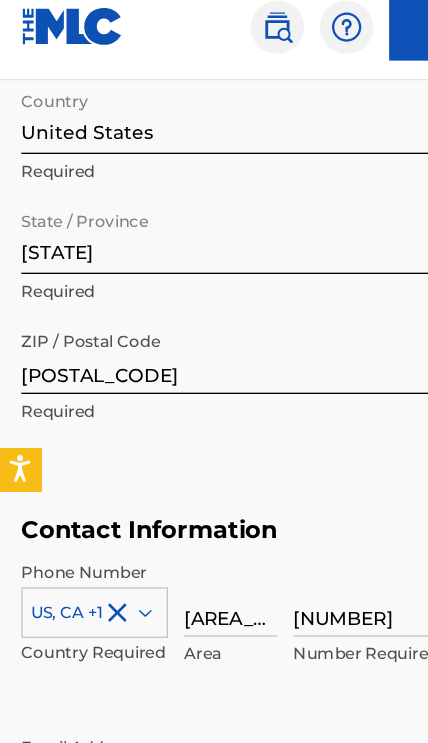 click 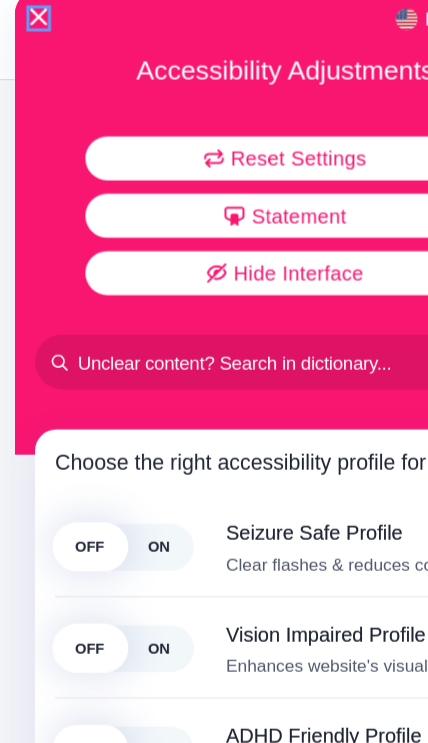 click 